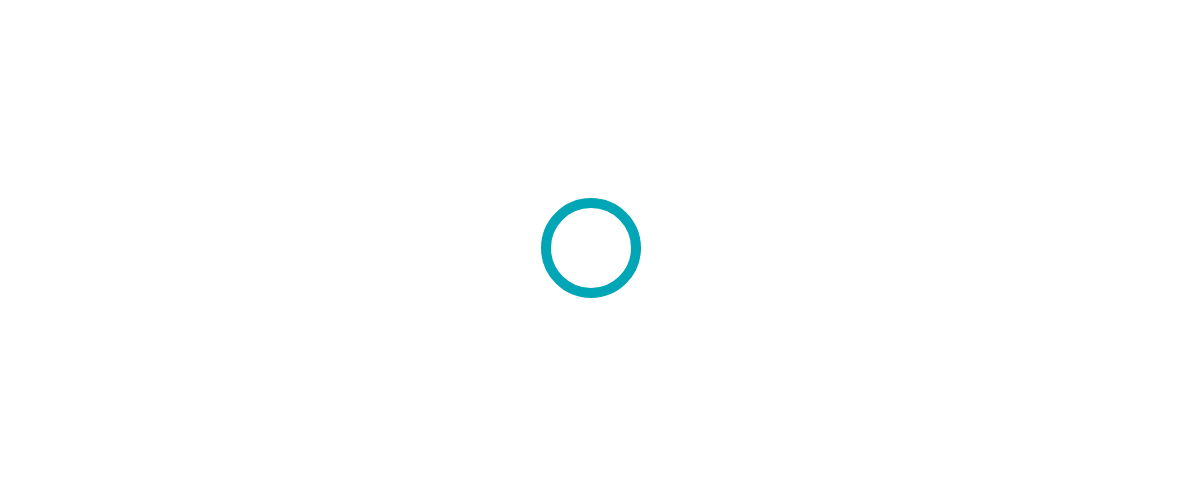 scroll, scrollTop: 0, scrollLeft: 0, axis: both 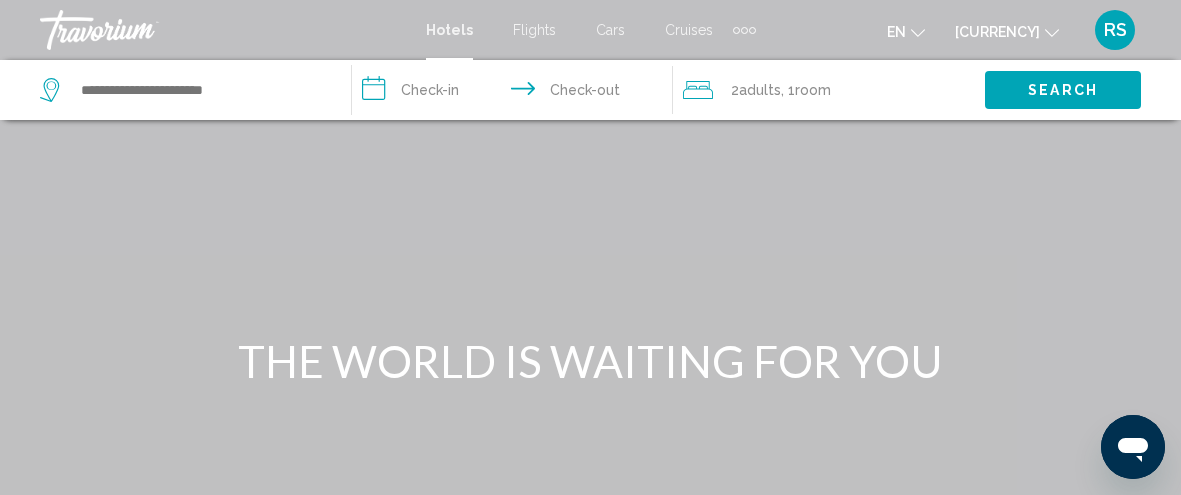 click on "Flights" at bounding box center (534, 30) 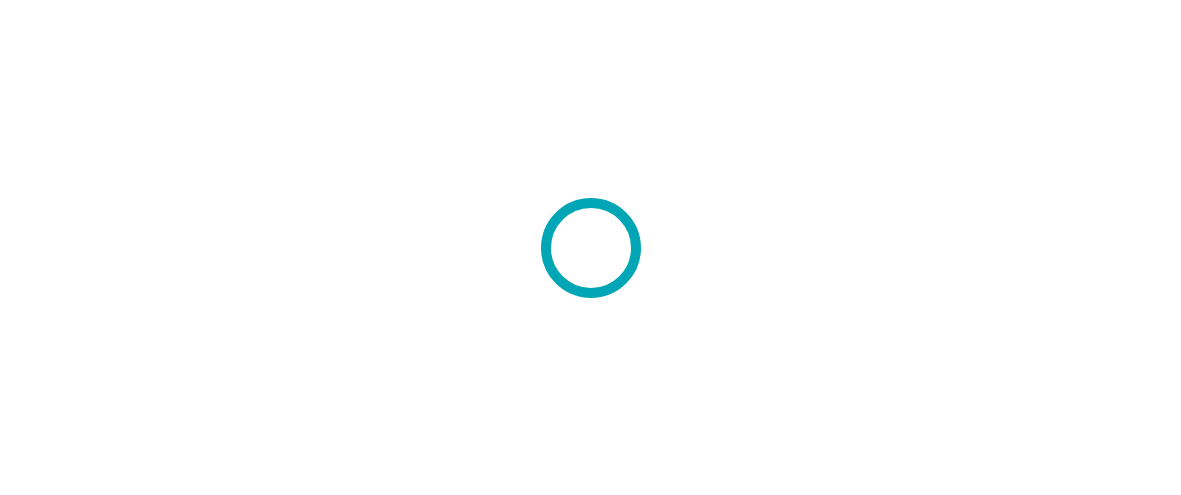 scroll, scrollTop: 0, scrollLeft: 0, axis: both 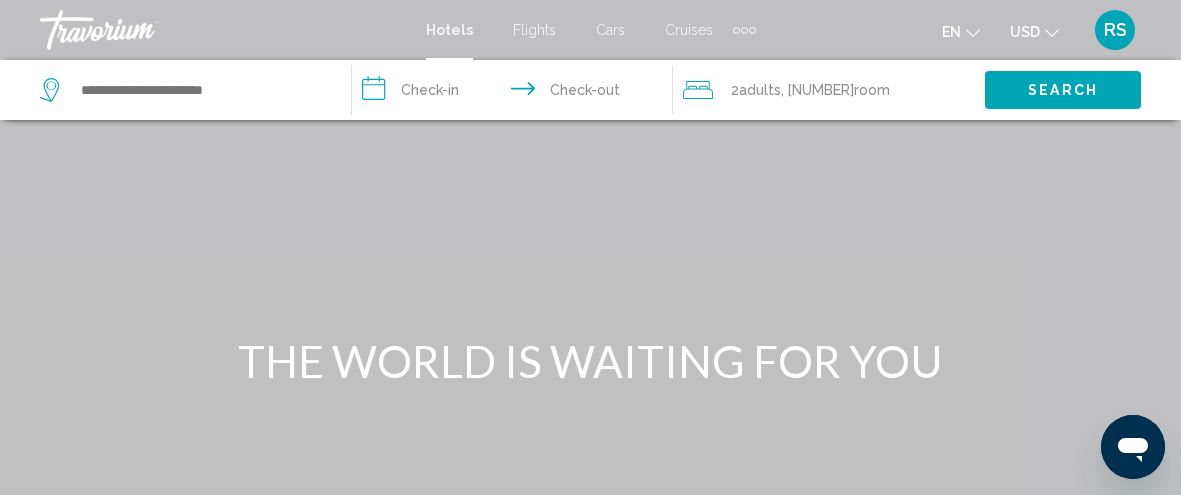 click on "Flights" at bounding box center (534, 30) 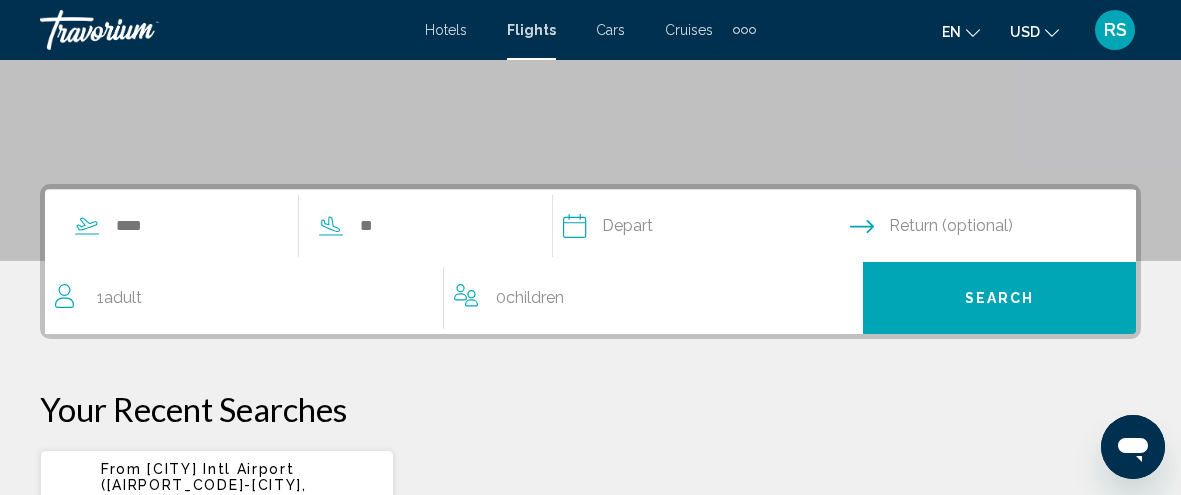 scroll, scrollTop: 343, scrollLeft: 0, axis: vertical 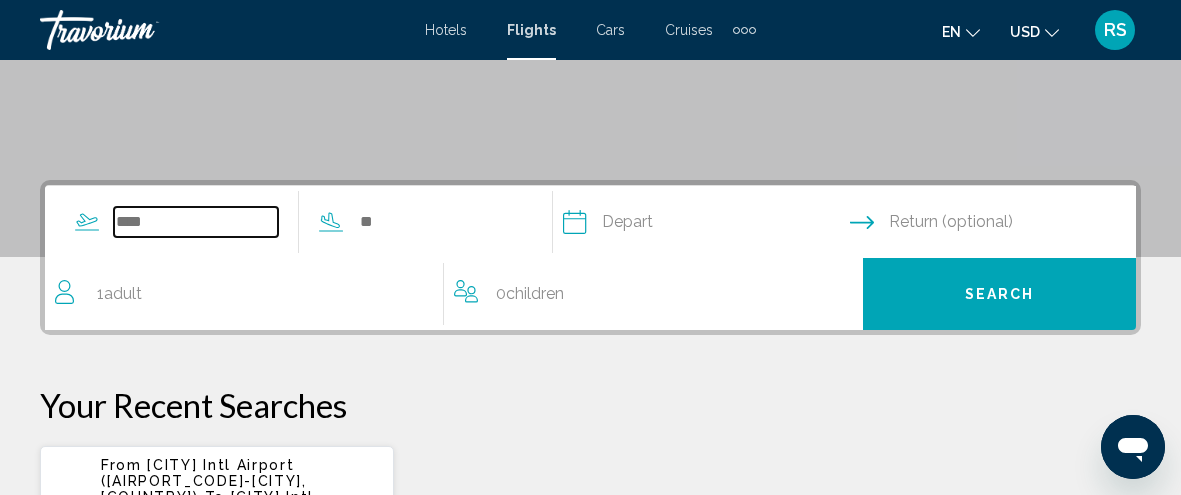 click at bounding box center (196, 222) 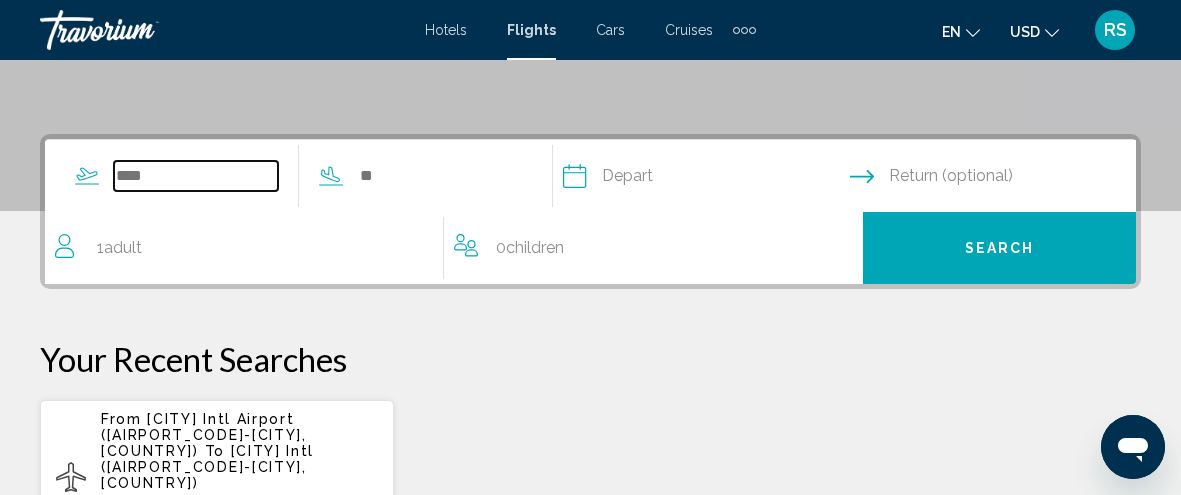 scroll, scrollTop: 457, scrollLeft: 0, axis: vertical 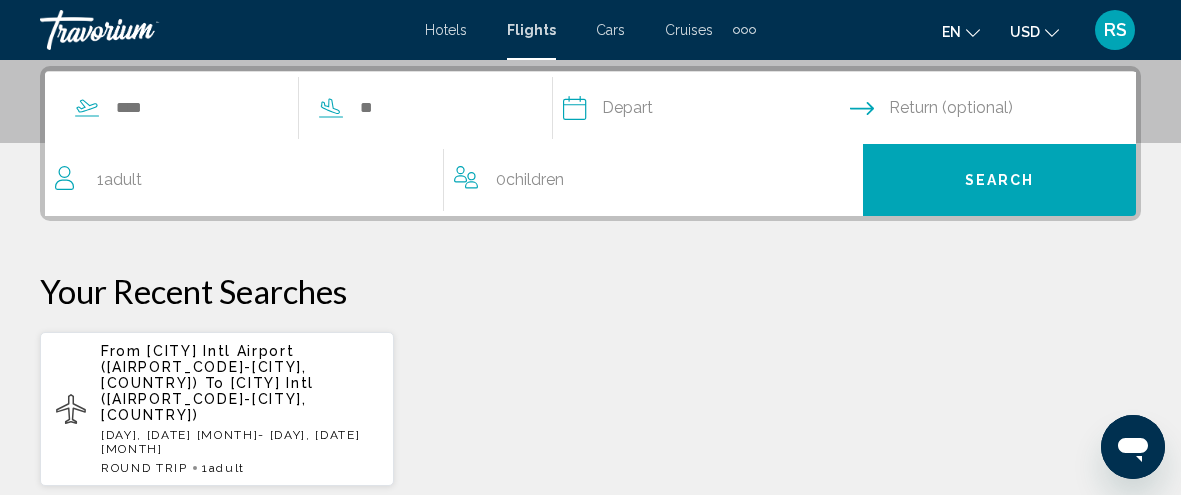 click on "Depart  [MONTH]  *** *** *** *** *** *** *** *** *** *** *** ***   [YEAR]  **** **** **** **** **** **** Su Mo Tu We Th Fr Sa 29 30 1 2 3 4 5 6 7 8 9 10 11 12 13 14 15 16 17 18 19 20 21 22 23 24 25 26 27 28 29 30 31 1 2 3 4 5 6 7 8 9 * * * * * * * * * ** ** ** ** ** ** ** ** ** ** ** ** ** ** ** ** ** ** ** ** ** ** ** ** ** ** ** ** ** ** ** ** ** ** ** ** ** ** ** ** ** ** ** ** ** ** ** ** ** ** ** ** ** ** ** ** ** ** ** ** ** ** ** ** **
Return (optional)
1  Adult Adults
0  Child Children Economy Class Search" at bounding box center (590, 143) 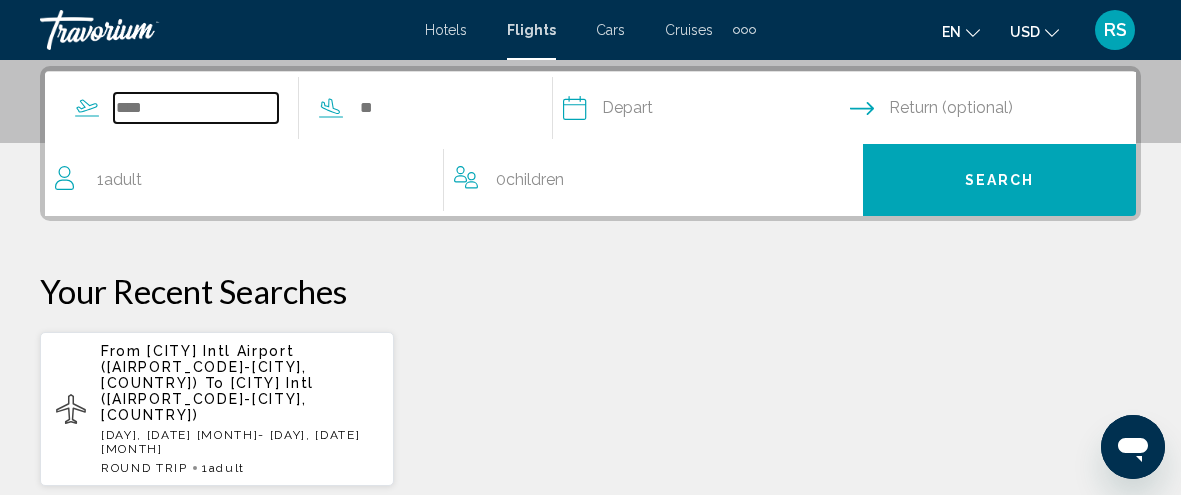 click at bounding box center [196, 108] 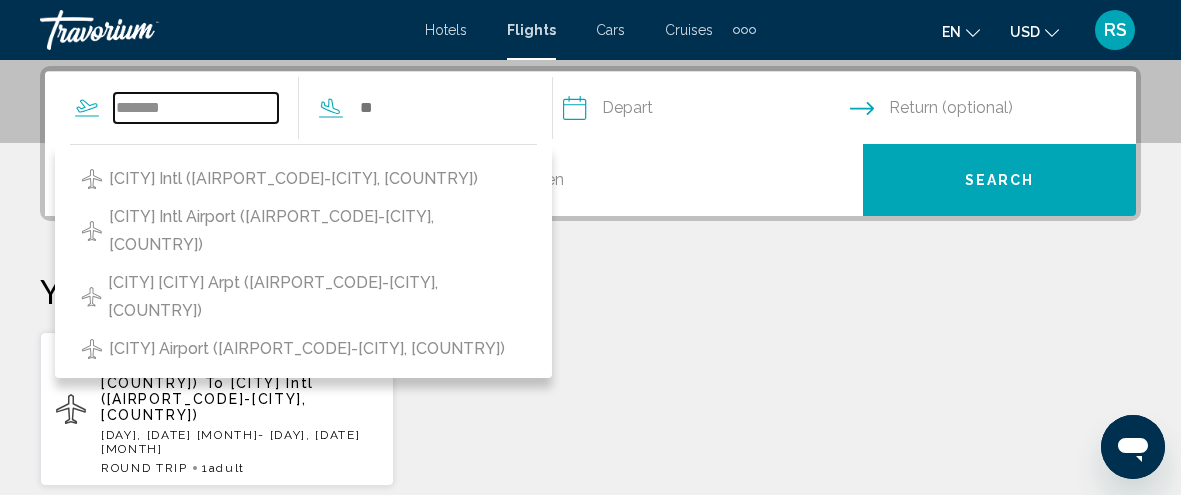 type on "*******" 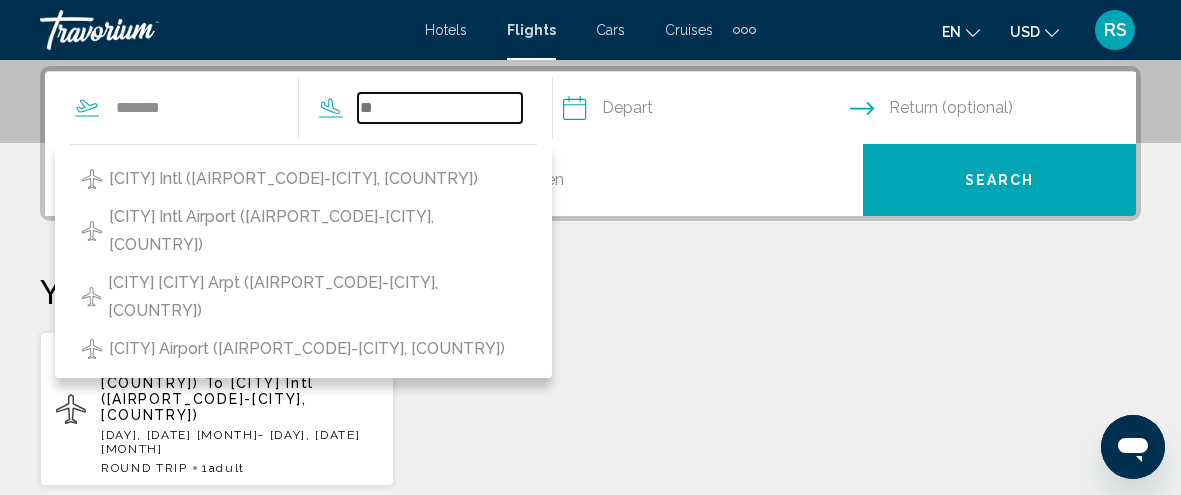 click at bounding box center (440, 108) 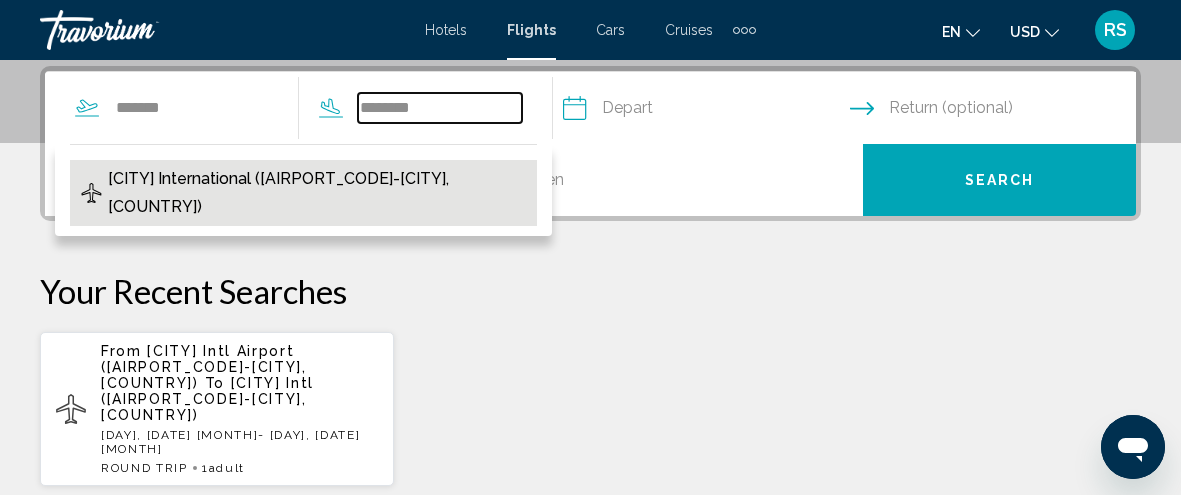type on "*******" 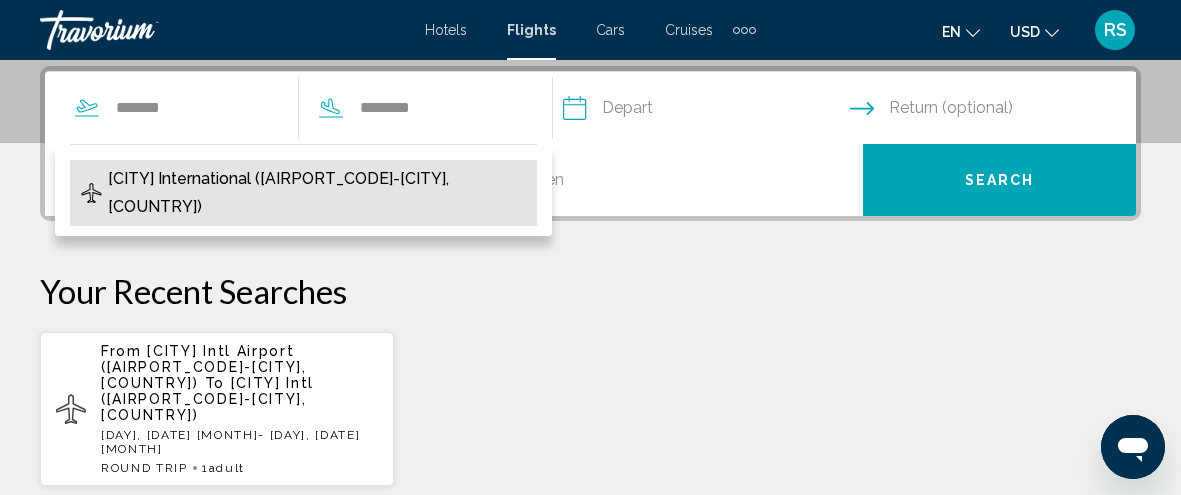 click on "[CITY] International ([AIRPORT_CODE]-[CITY], [COUNTRY])" at bounding box center (317, 193) 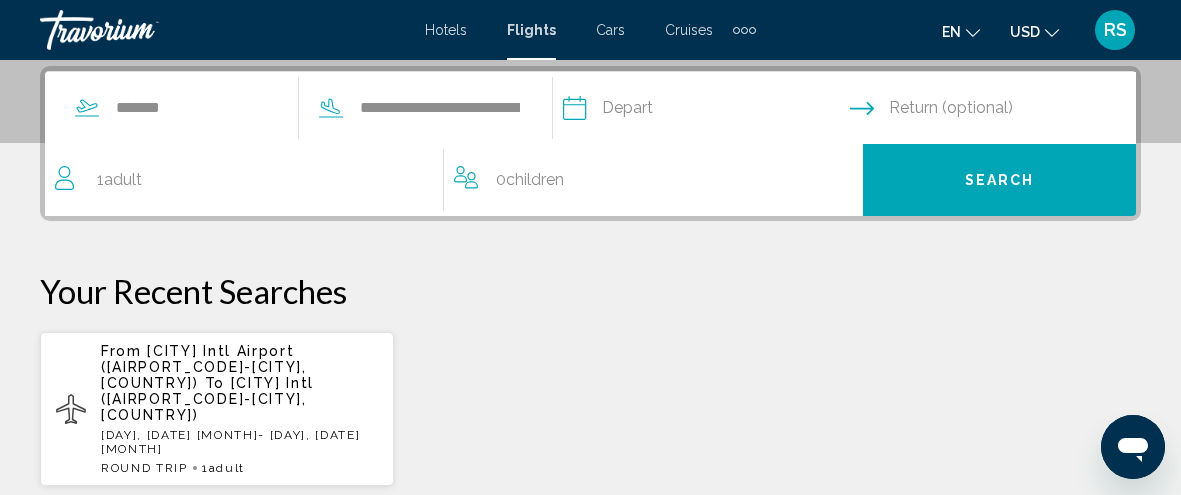 click at bounding box center [705, 111] 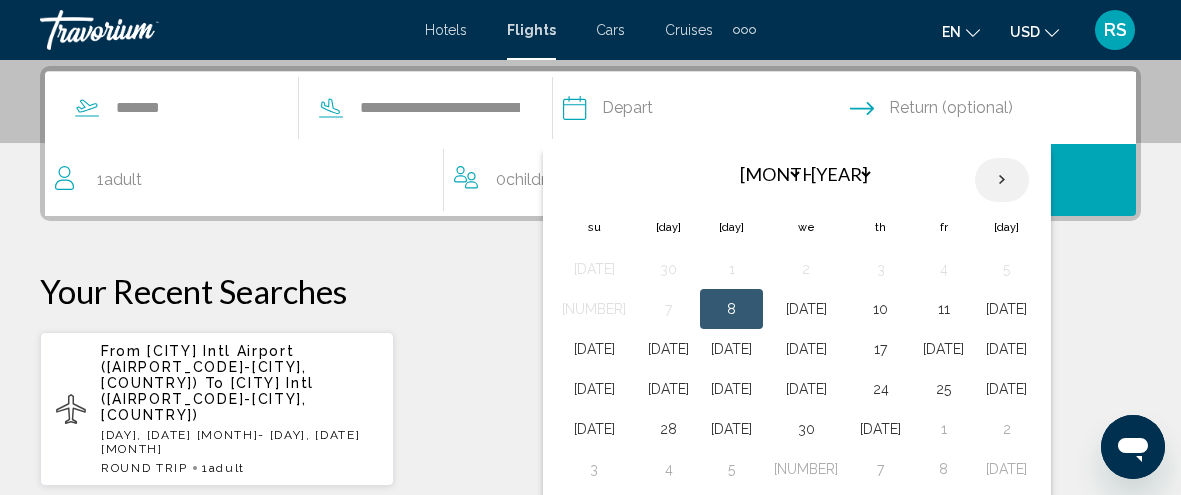 click at bounding box center [1002, 180] 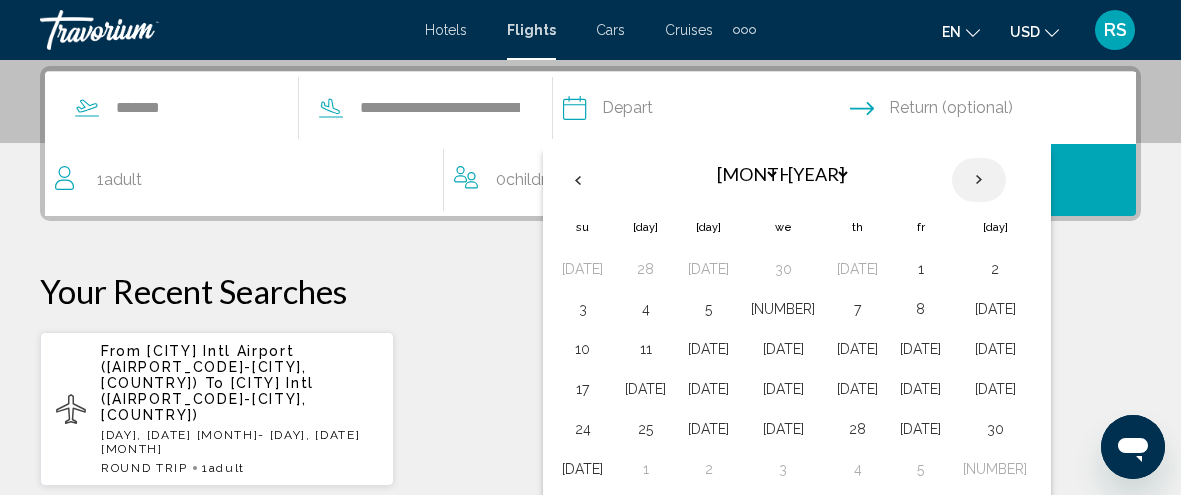 click at bounding box center (979, 180) 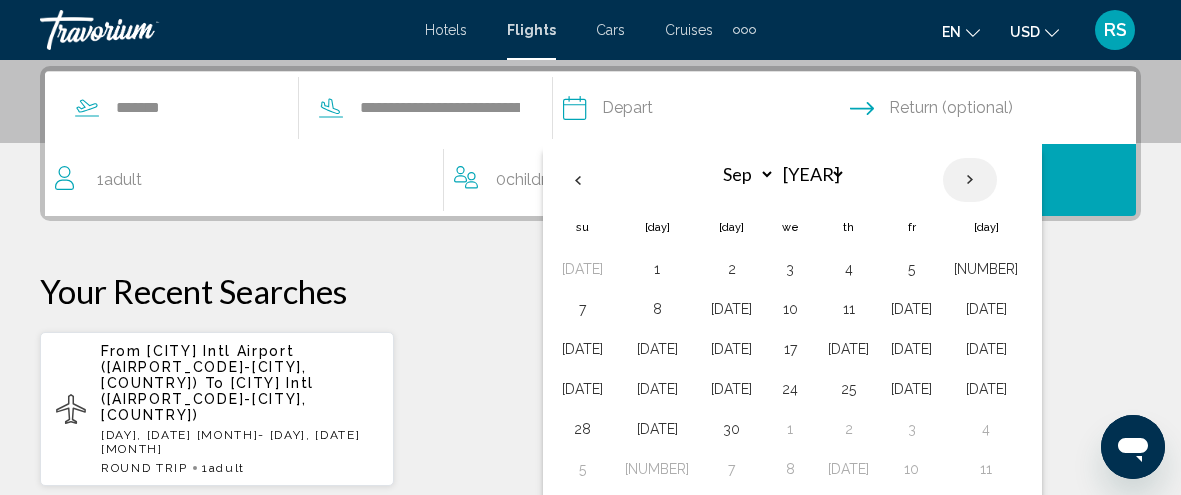click at bounding box center [970, 180] 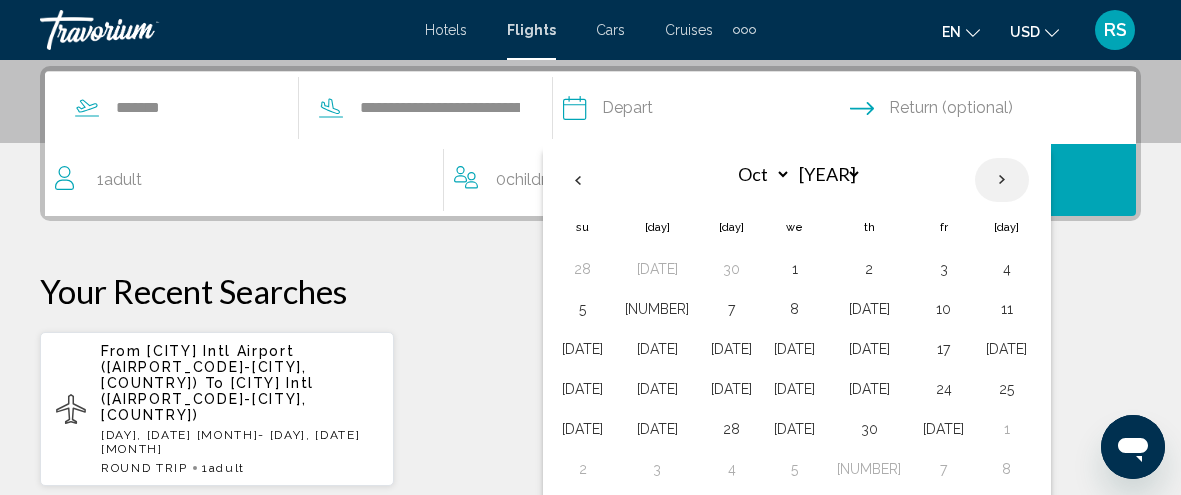 click at bounding box center [1002, 180] 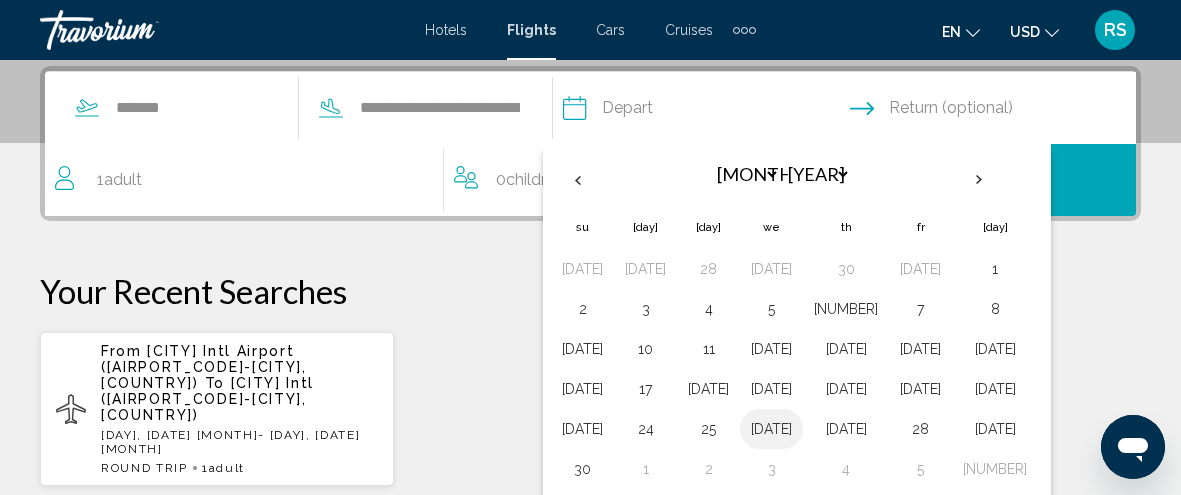 click on "[DATE]" at bounding box center (582, 269) 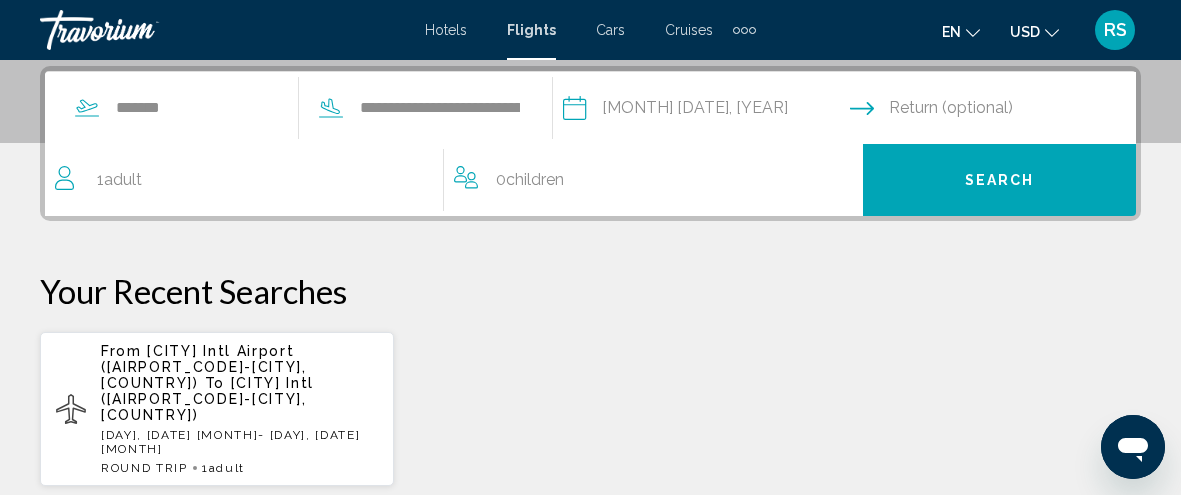 click at bounding box center [997, 111] 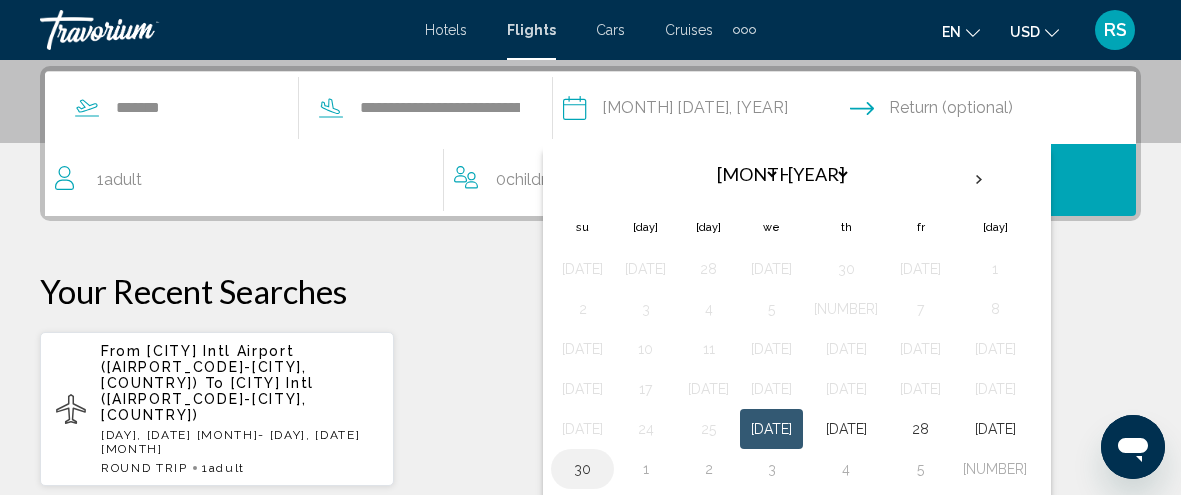click on "30" at bounding box center [582, 469] 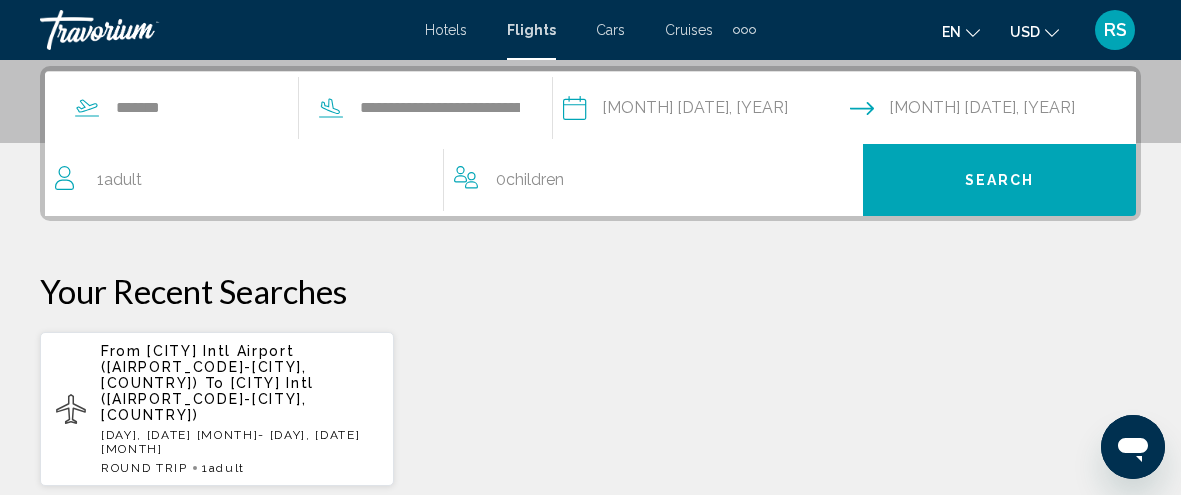 click on "Search" at bounding box center (999, 180) 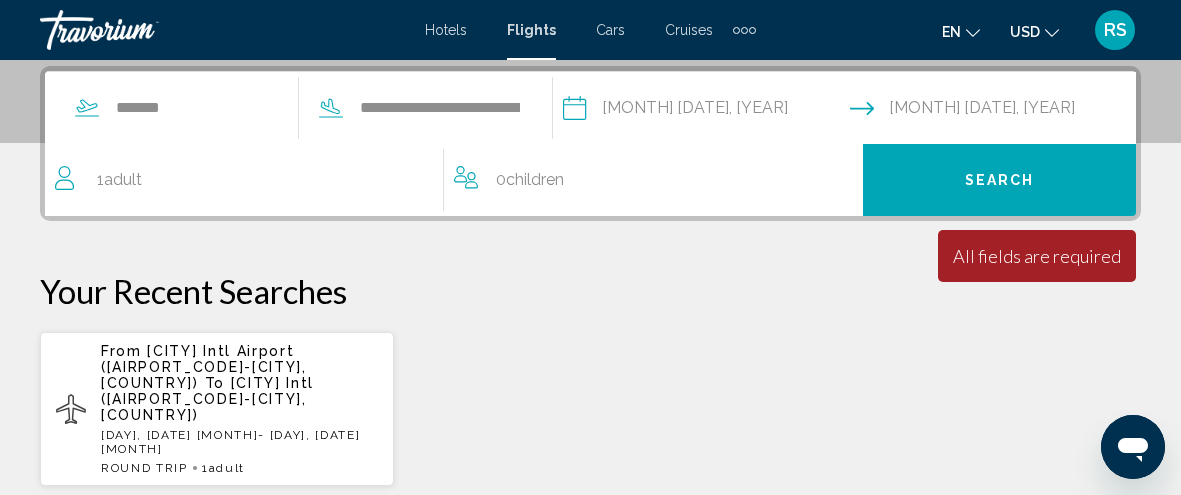 click on "Search" at bounding box center [999, 180] 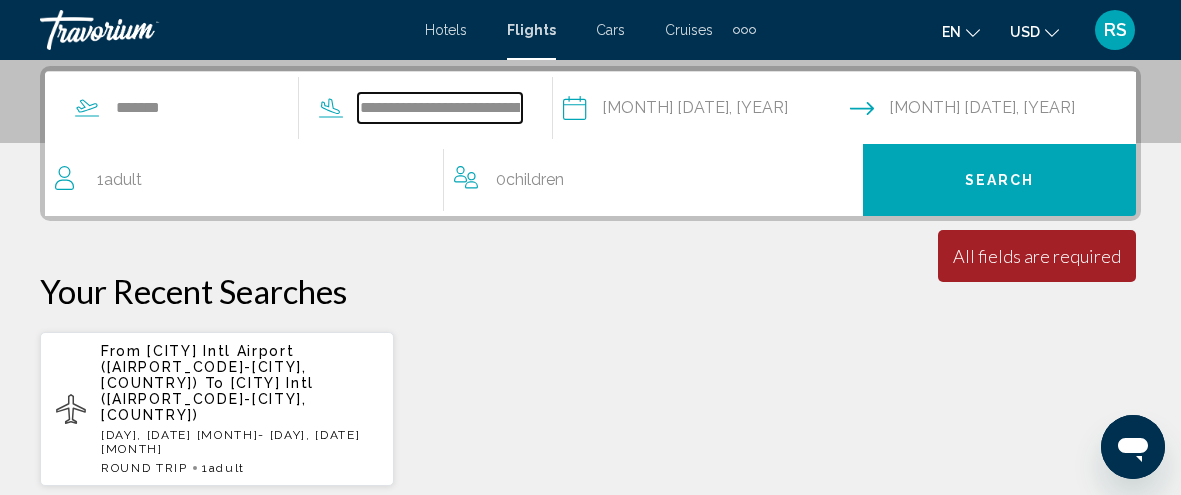 click on "**********" at bounding box center (440, 108) 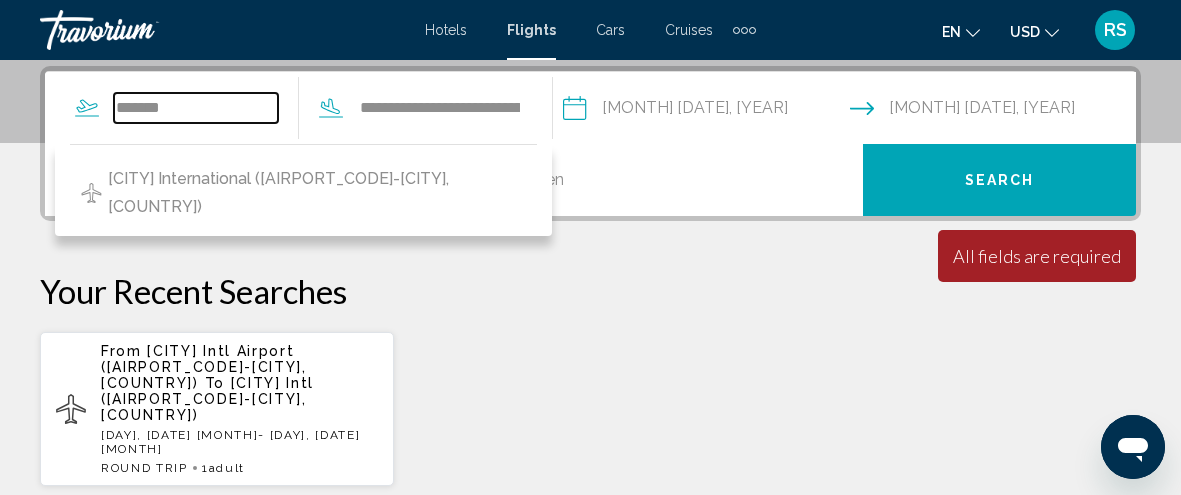 click on "*******" at bounding box center [196, 108] 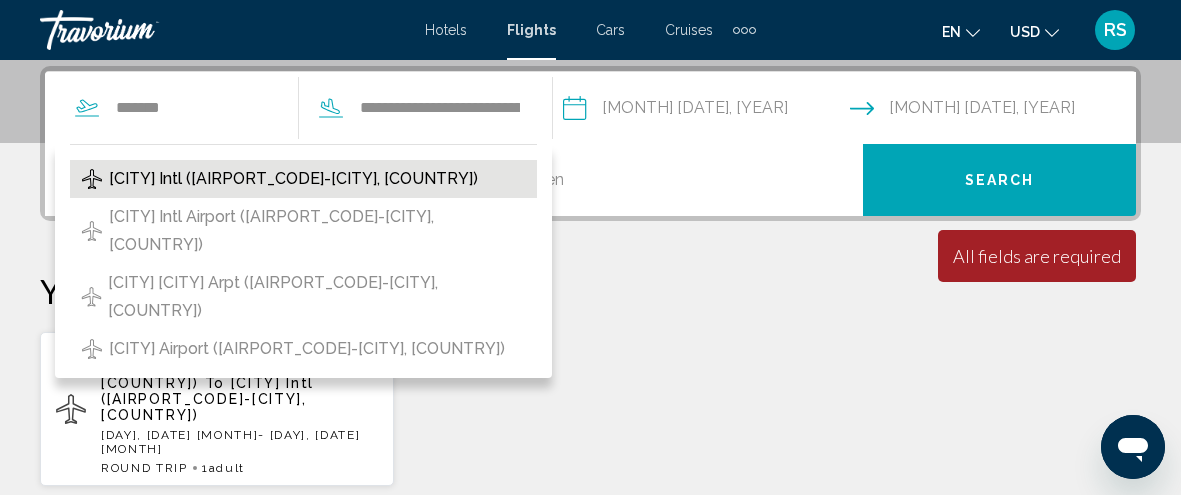 click on "[CITY] Intl ([AIRPORT_CODE]-[CITY], [COUNTRY])" at bounding box center (293, 179) 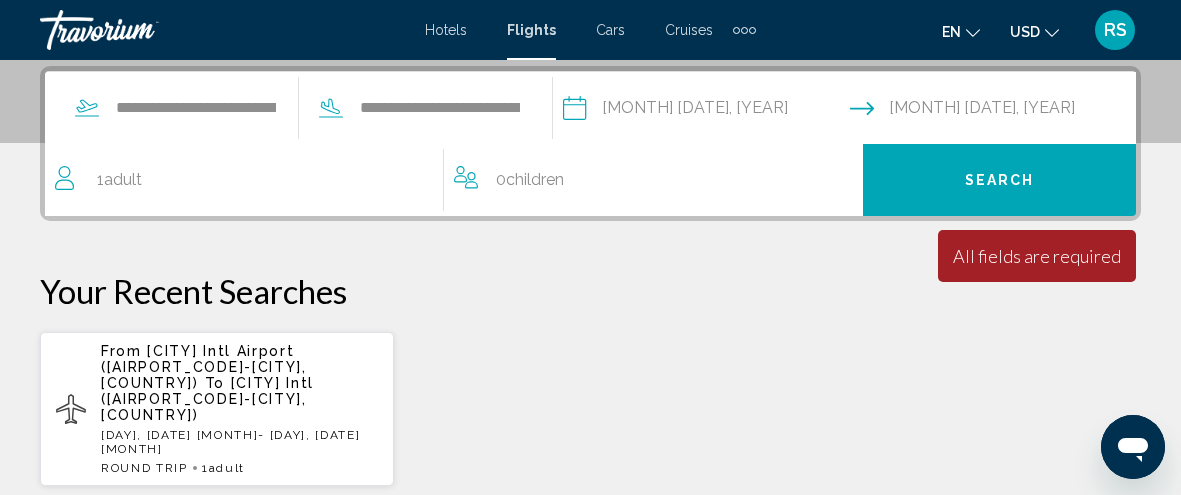 click on "Search" at bounding box center (1000, 181) 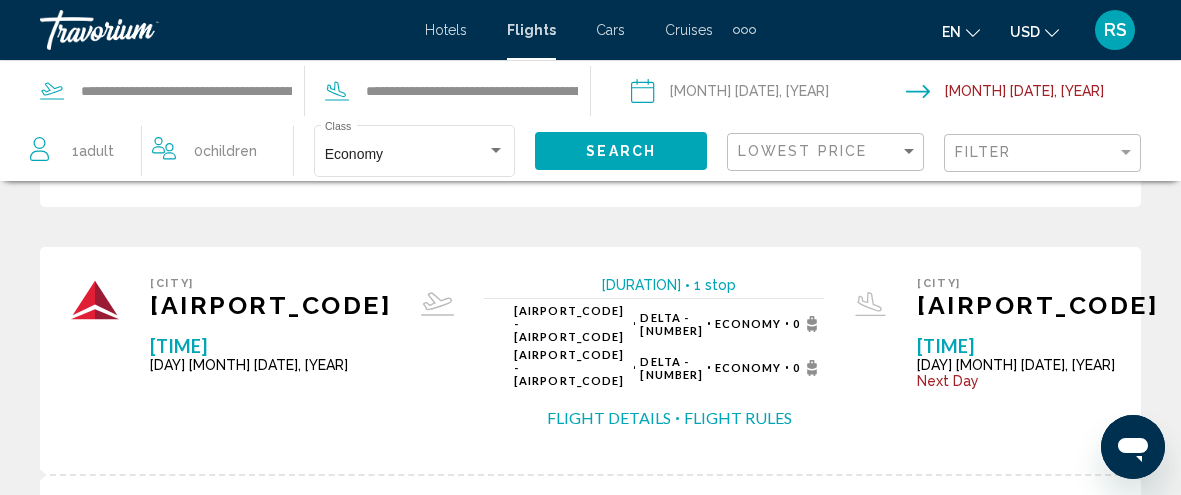 scroll, scrollTop: 3187, scrollLeft: 0, axis: vertical 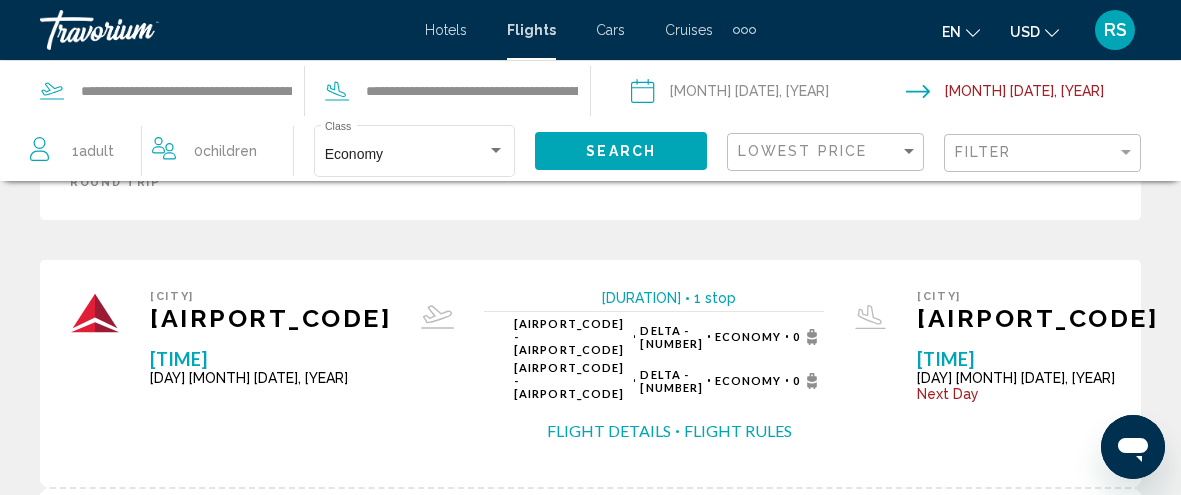 click on "2" at bounding box center (451, 909) 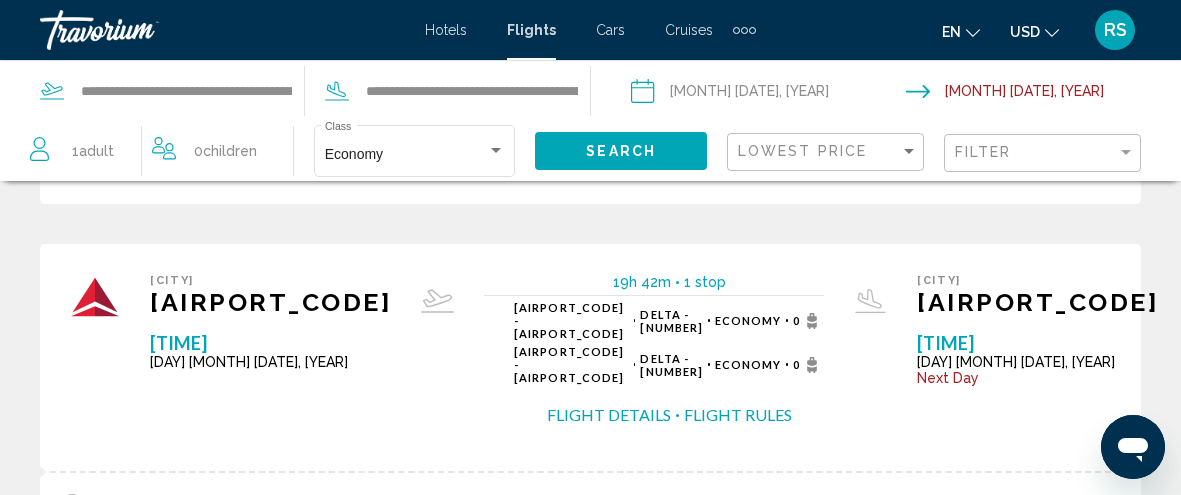 scroll, scrollTop: 3178, scrollLeft: 0, axis: vertical 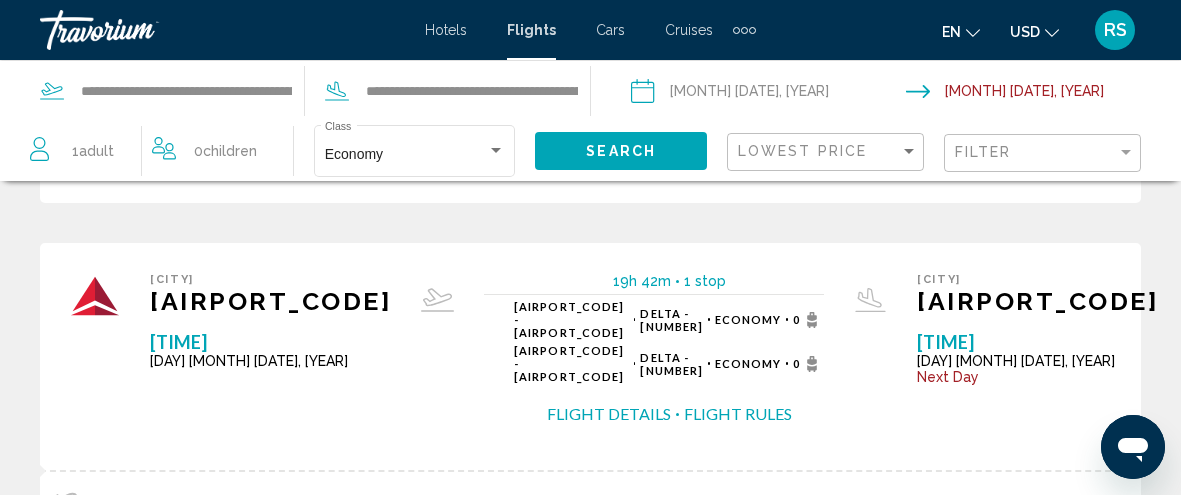click on "page  3" at bounding box center [380, 905] 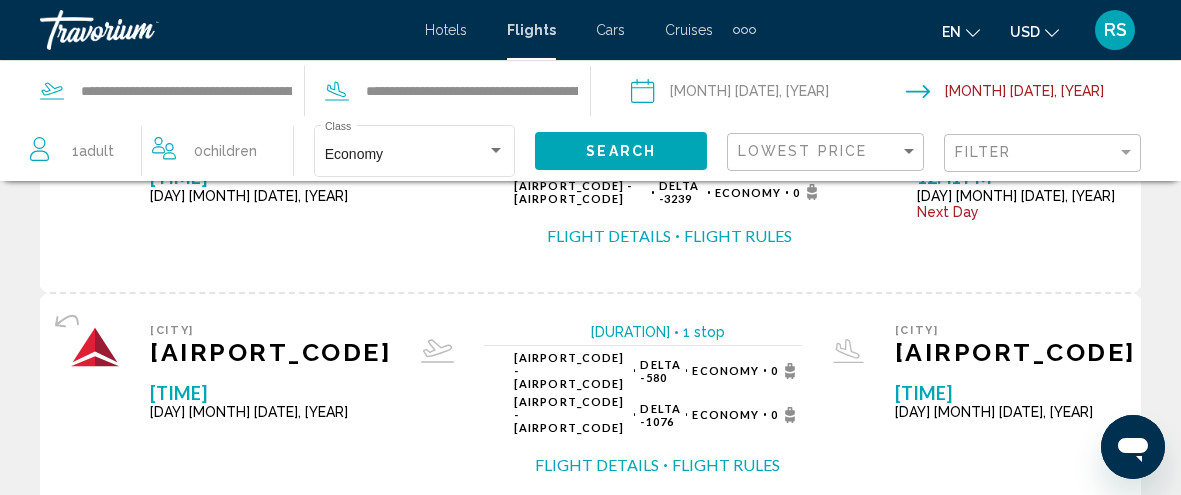 scroll, scrollTop: 3372, scrollLeft: 0, axis: vertical 